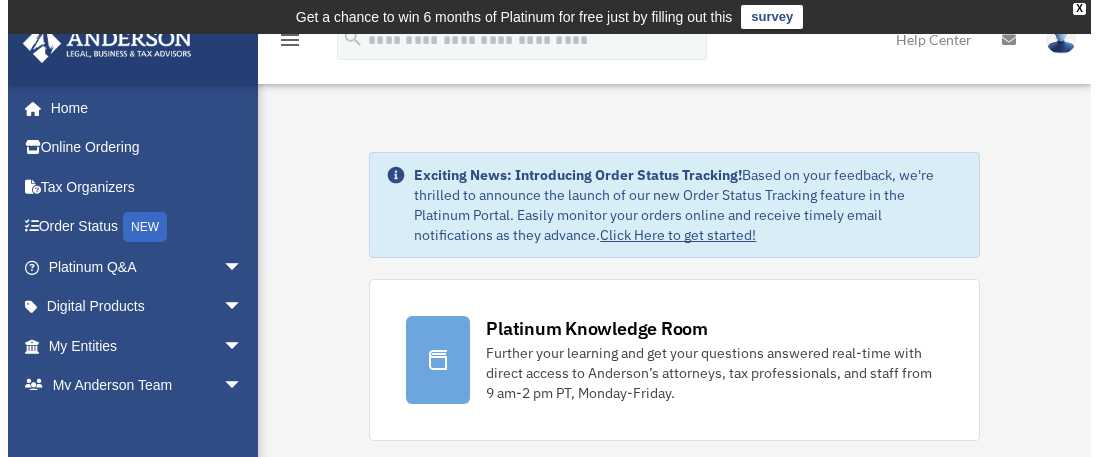 scroll, scrollTop: 0, scrollLeft: 0, axis: both 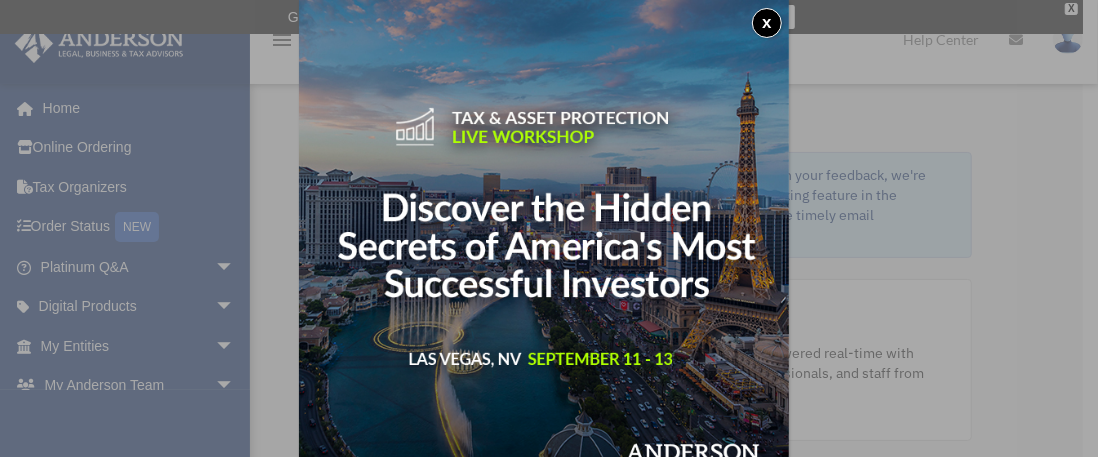 click on "x" at bounding box center (767, 23) 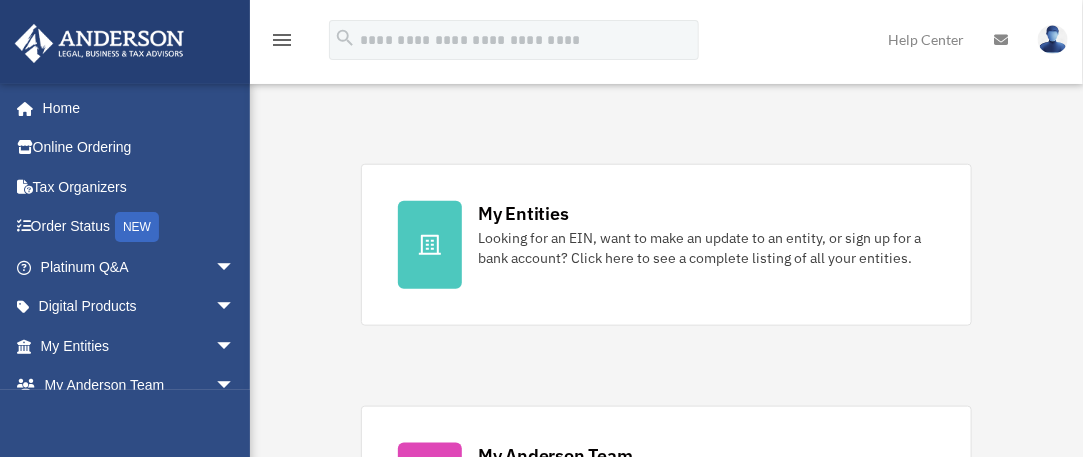 scroll, scrollTop: 600, scrollLeft: 0, axis: vertical 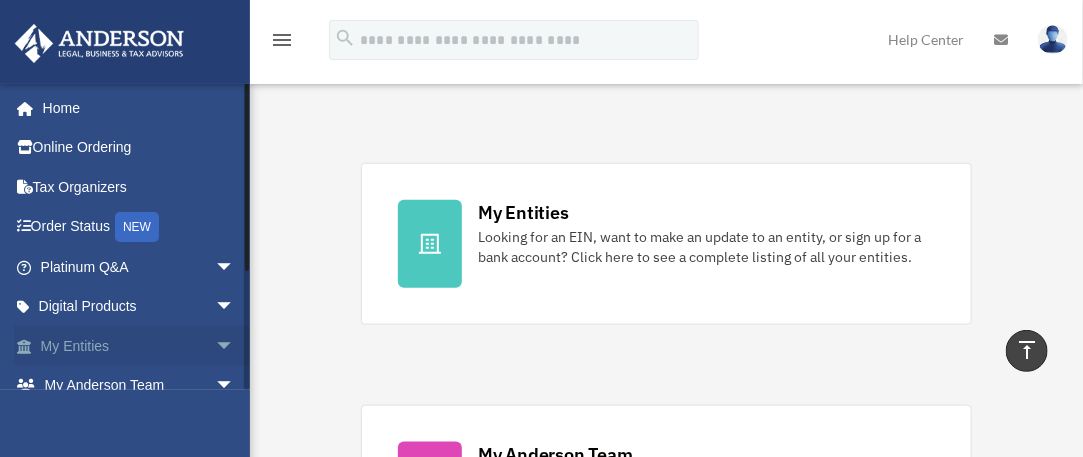 click on "My Entities arrow_drop_down" at bounding box center [139, 346] 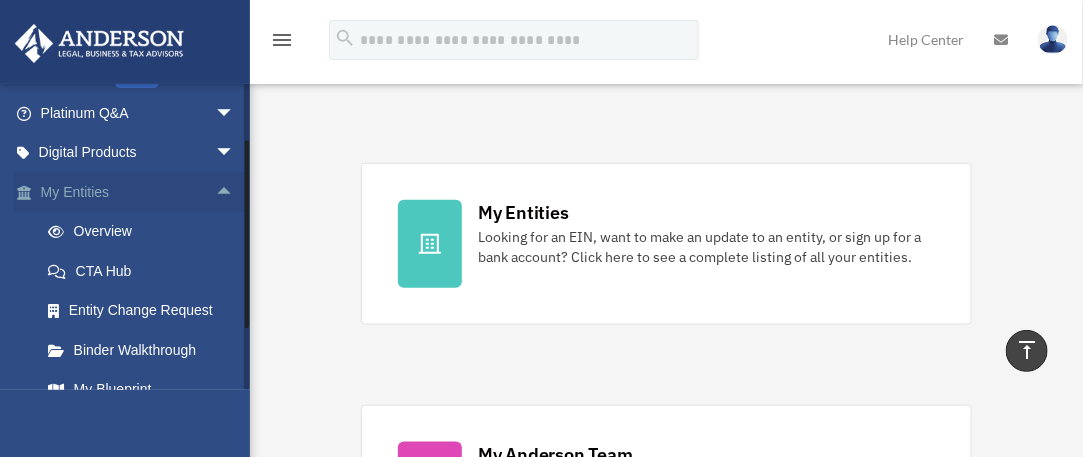 scroll, scrollTop: 200, scrollLeft: 0, axis: vertical 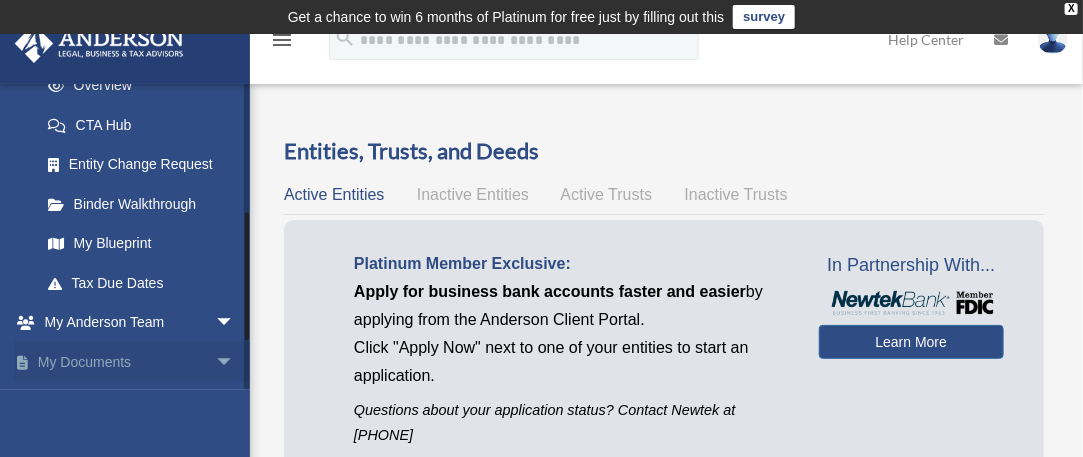 click on "arrow_drop_down" at bounding box center (235, 362) 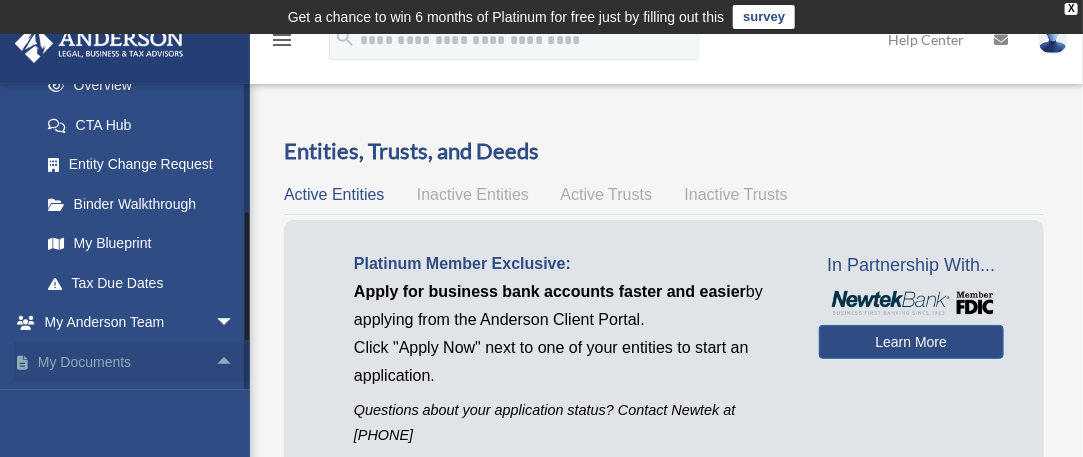 click on "My Documents arrow_drop_up" at bounding box center (139, 362) 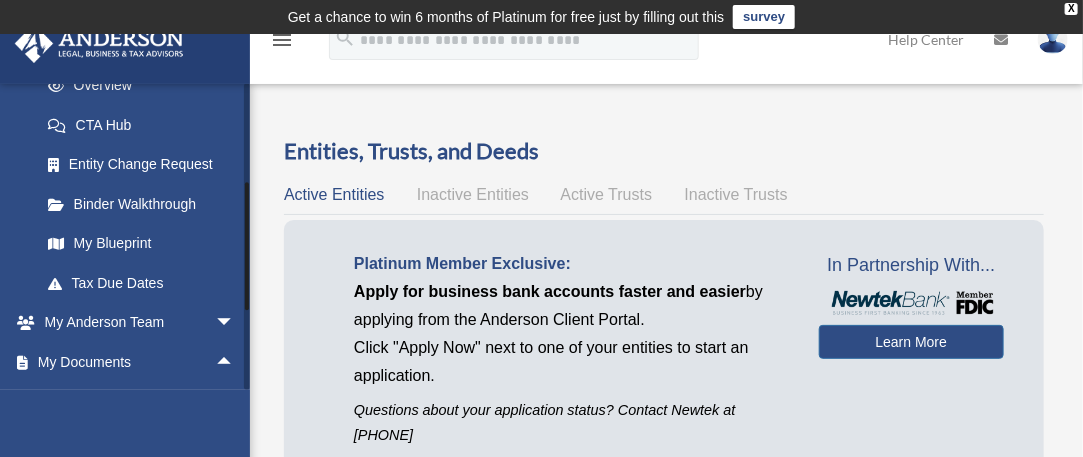 scroll, scrollTop: 500, scrollLeft: 0, axis: vertical 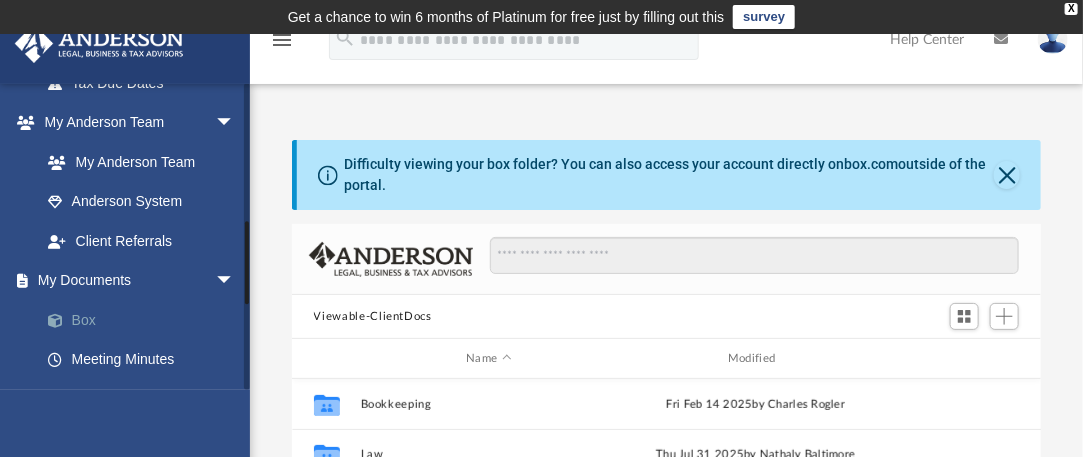 click on "Box" at bounding box center [146, 320] 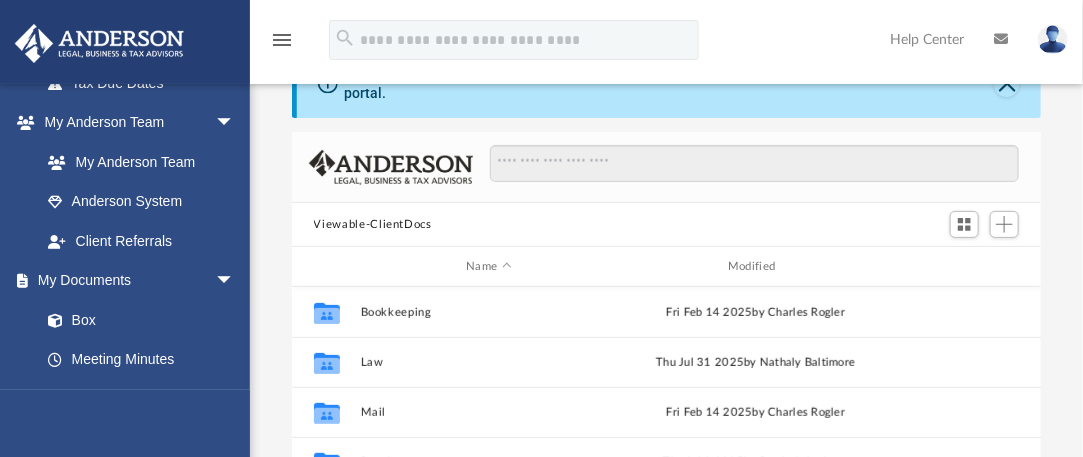 scroll, scrollTop: 200, scrollLeft: 0, axis: vertical 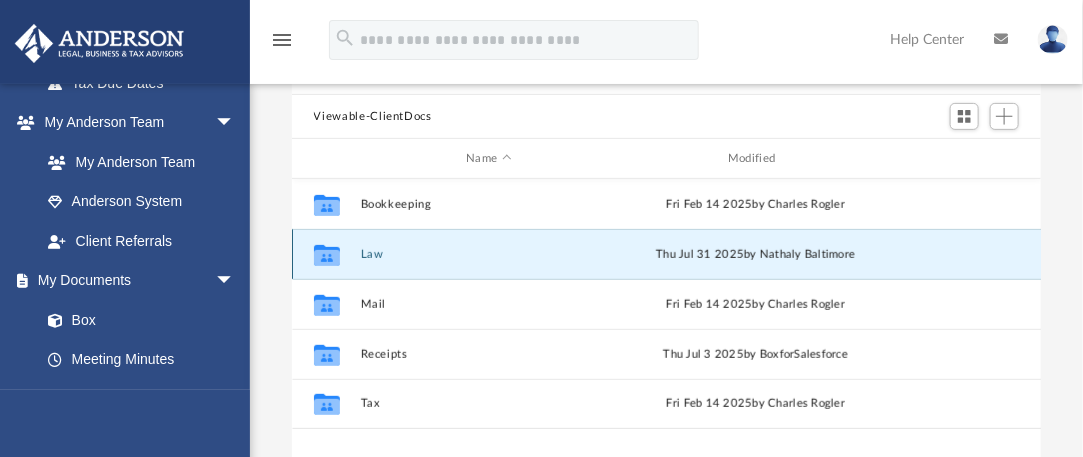 click on "Law" at bounding box center (489, 254) 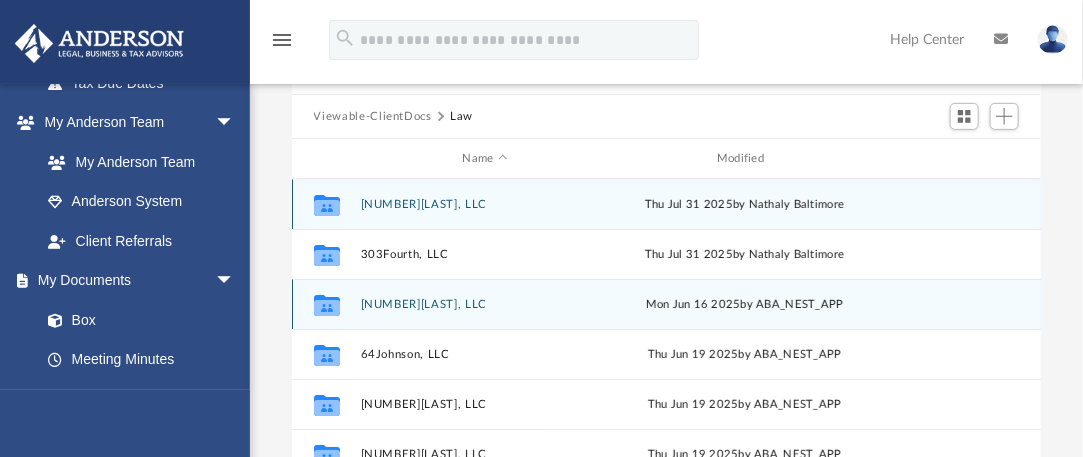 scroll, scrollTop: 35, scrollLeft: 0, axis: vertical 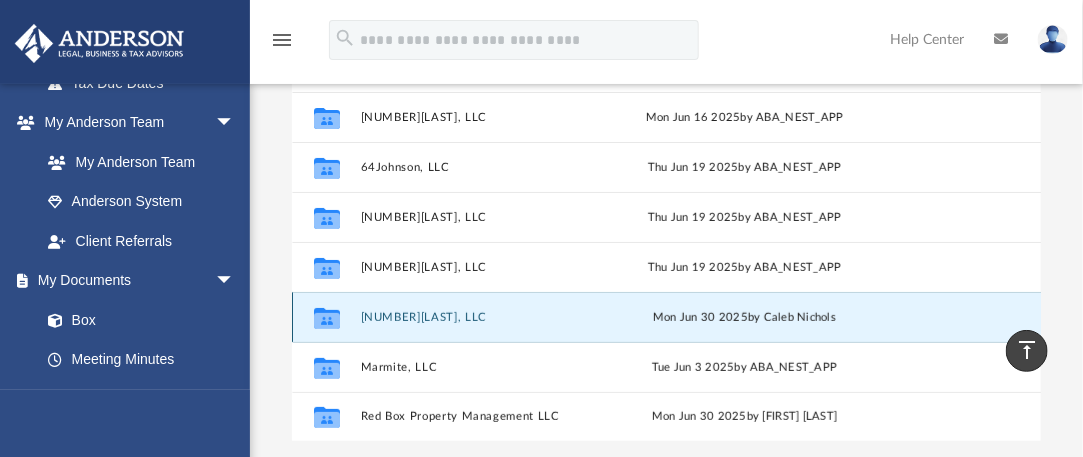 click on "Collaborated Folder [NUMBER][LAST], LLC Thu Jul 31 [YEAR]  by [FIRST] [LAST] Collaborated Folder [NUMBER][LAST], LLC Thu Jul 31 [YEAR]  by [FIRST] [LAST] Collaborated Folder [NUMBER][LAST], LLC Mon Jun 16 [YEAR]  by ABA_NEST_APP Collaborated Folder [NUMBER][LAST], LLC Thu Jun 19 [YEAR]  by ABA_NEST_APP Collaborated Folder [NUMBER][LAST], LLC Thu Jun 19 [YEAR]  by ABA_NEST_APP Collaborated Folder [NUMBER][LAST], LLC Thu Jun 19 [YEAR]  by ABA_NEST_APP Collaborated Folder [NUMBER][LAST], LLC Mon Jun 30 [YEAR]  by [FIRST] [LAST] Collaborated Folder Marmite, LLC Tue Jun 3 [YEAR]  by ABA_NEST_APP Collaborated Folder Red Box Property Management LLC Mon Jun 30 [YEAR]  by [FIRST] [LAST]" at bounding box center [667, 234] 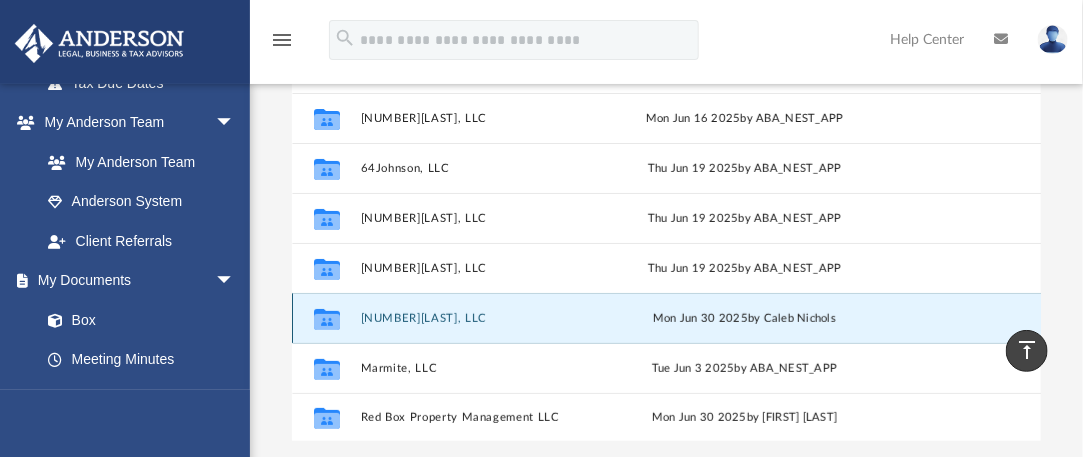 click on "[NUMBER][LAST], LLC" at bounding box center (485, 318) 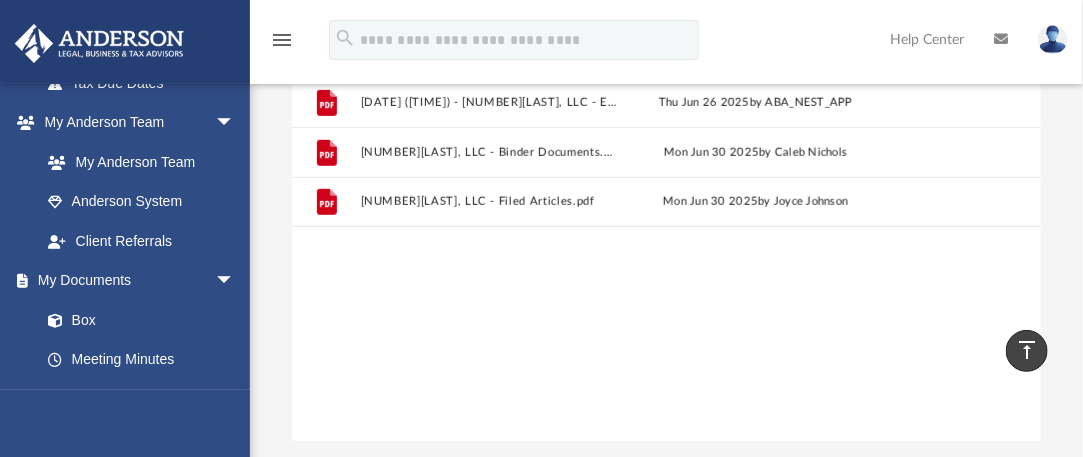 scroll, scrollTop: 0, scrollLeft: 0, axis: both 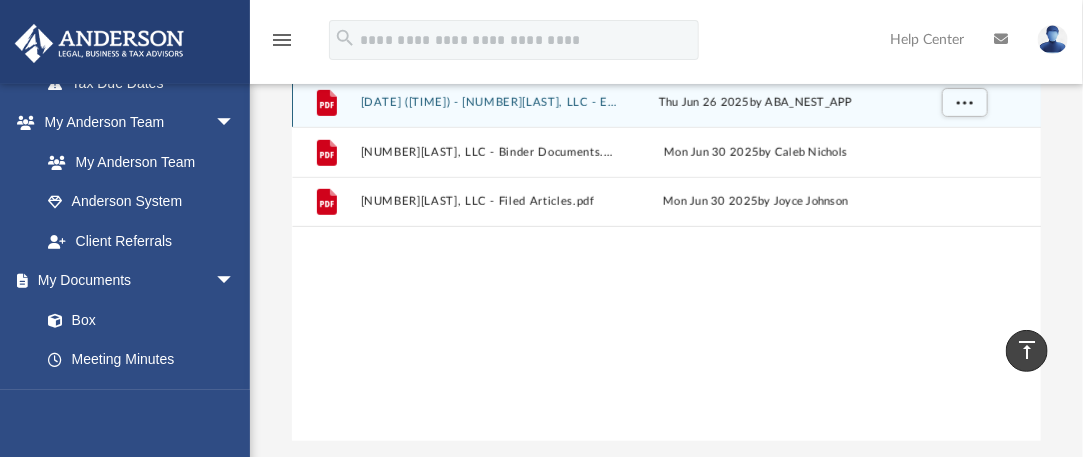 click on "[DATE] ([TIME]) - [NUMBER][LAST], LLC - EIN Letter from IRS.pdf" at bounding box center (489, 102) 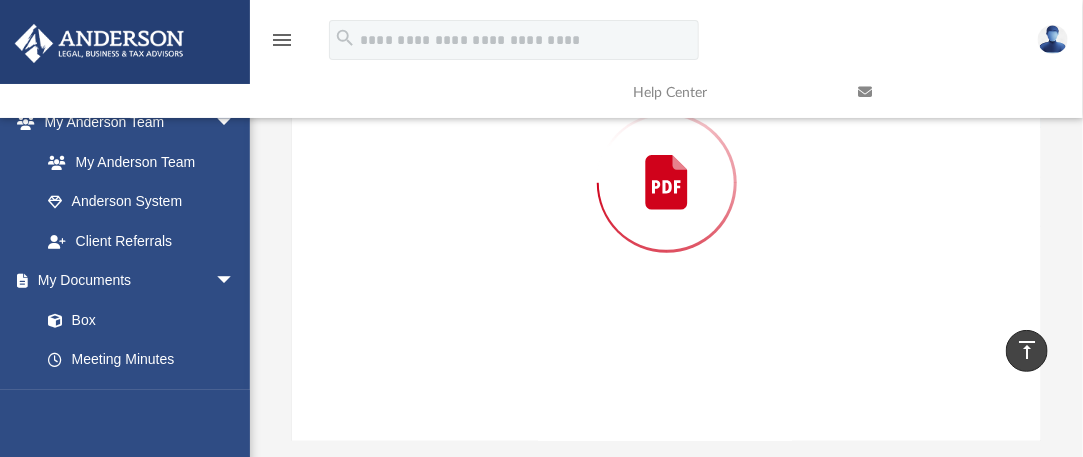 scroll, scrollTop: 336, scrollLeft: 0, axis: vertical 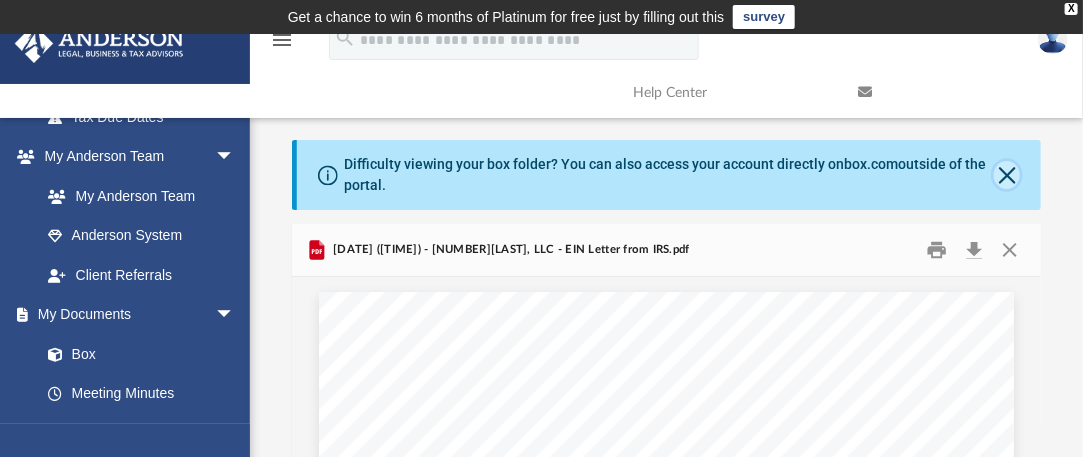 click 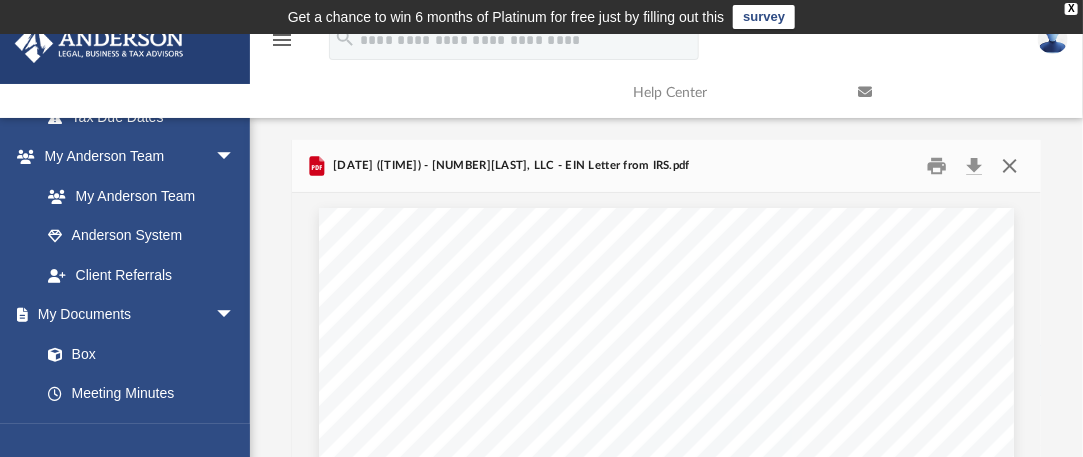 click at bounding box center [1010, 166] 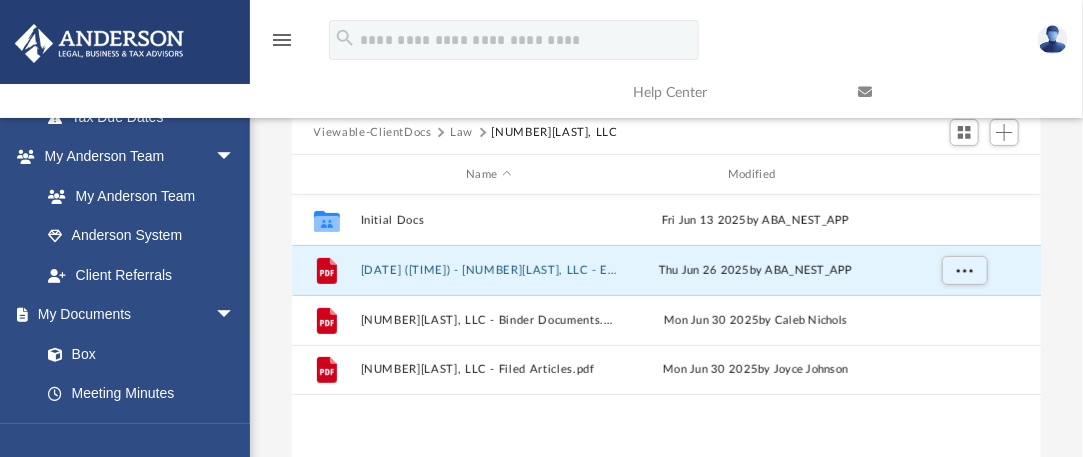 scroll, scrollTop: 200, scrollLeft: 0, axis: vertical 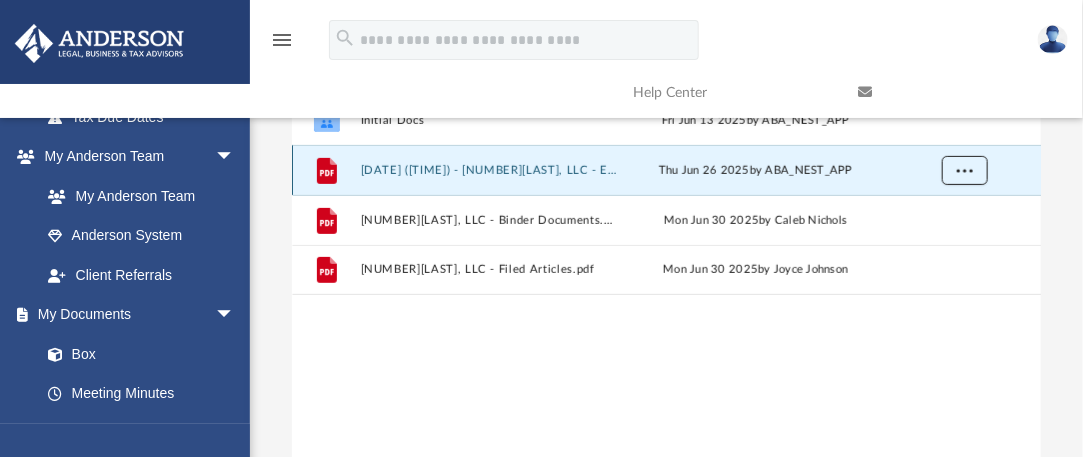 click at bounding box center [964, 169] 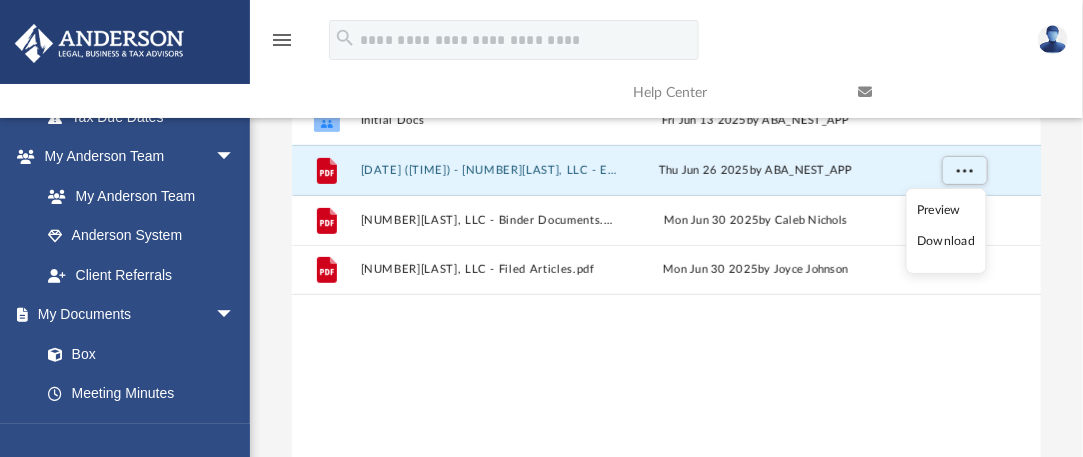 click on "Download" at bounding box center (946, 241) 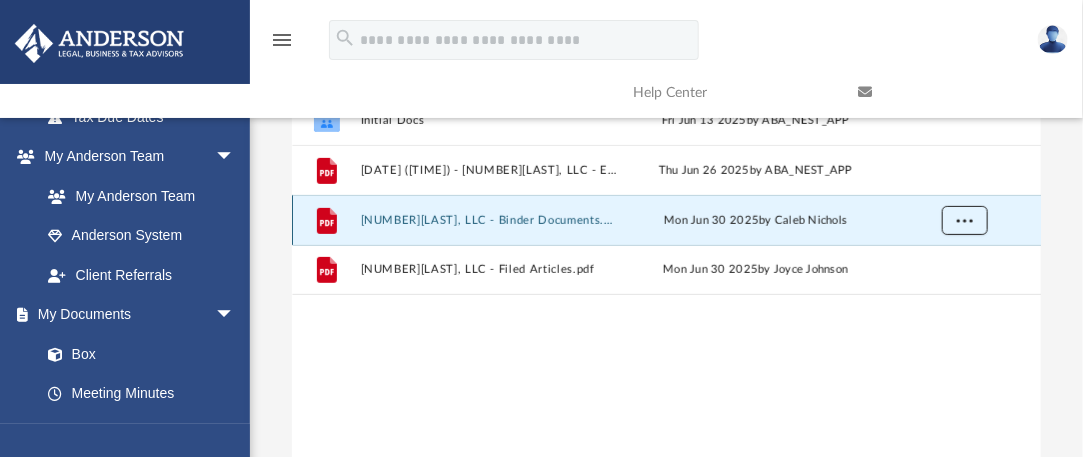 click at bounding box center [964, 221] 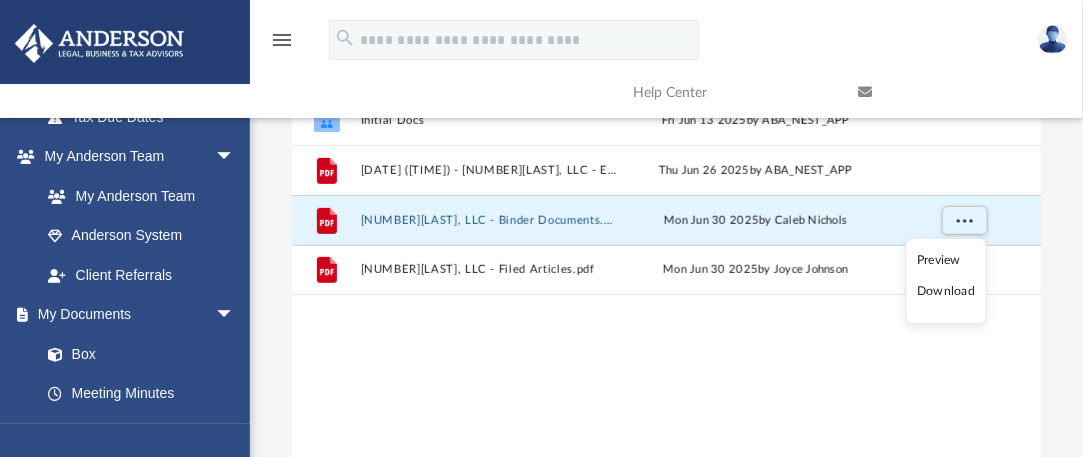 click on "Download" at bounding box center [946, 291] 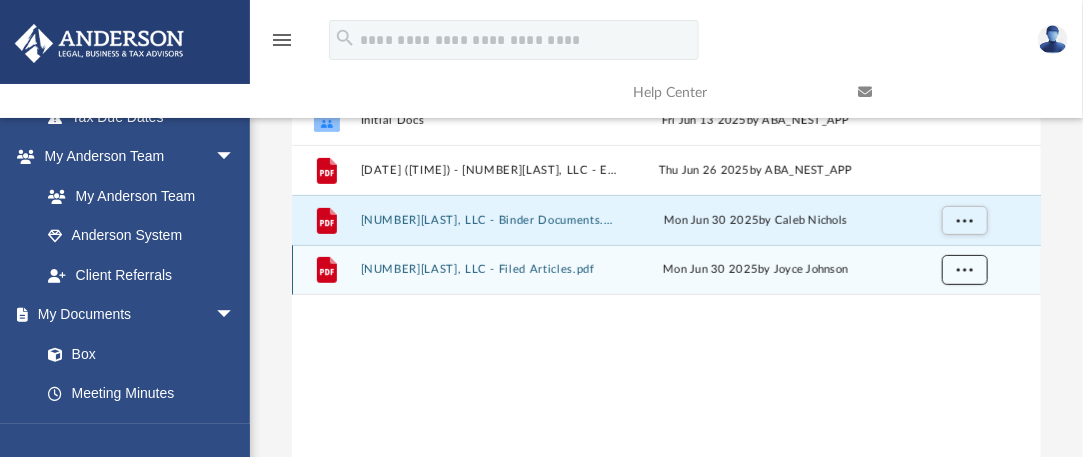 click at bounding box center [964, 269] 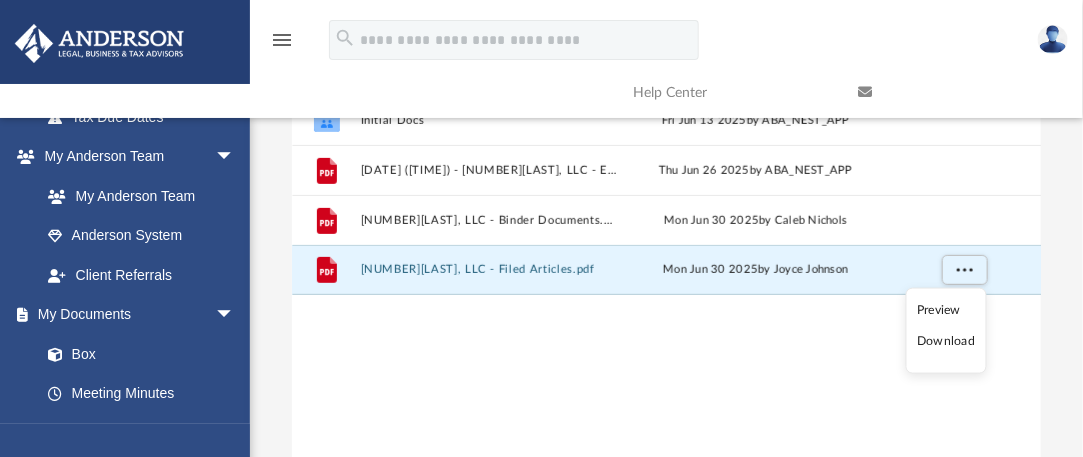 click on "Download" at bounding box center (946, 341) 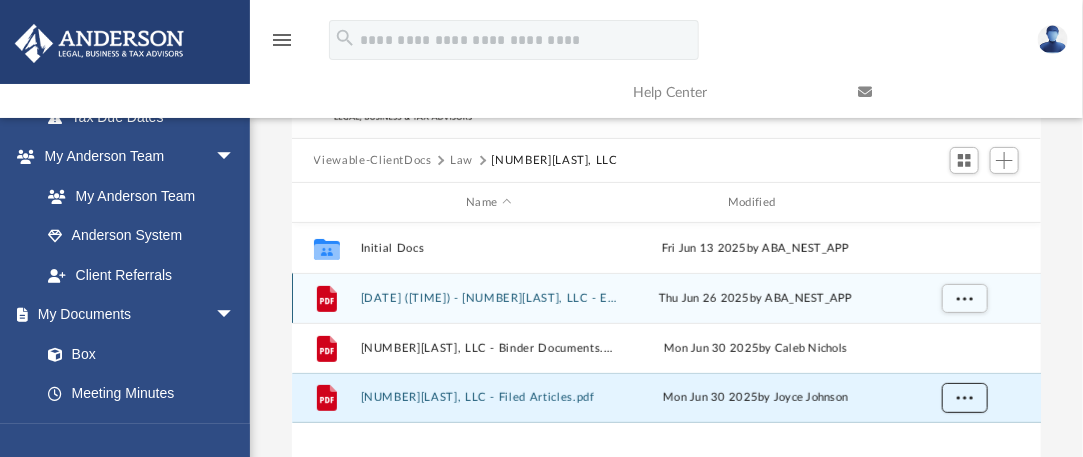 scroll, scrollTop: 0, scrollLeft: 0, axis: both 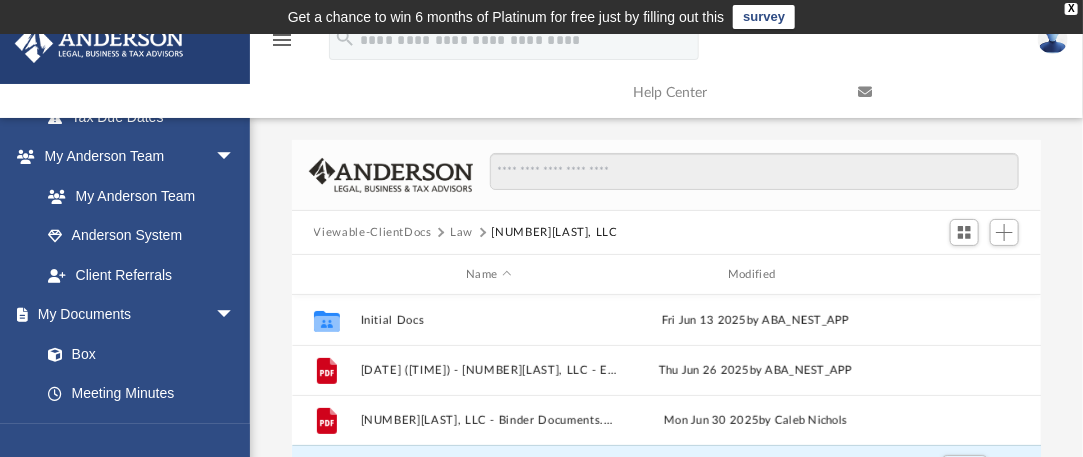 click on "Law" at bounding box center (461, 233) 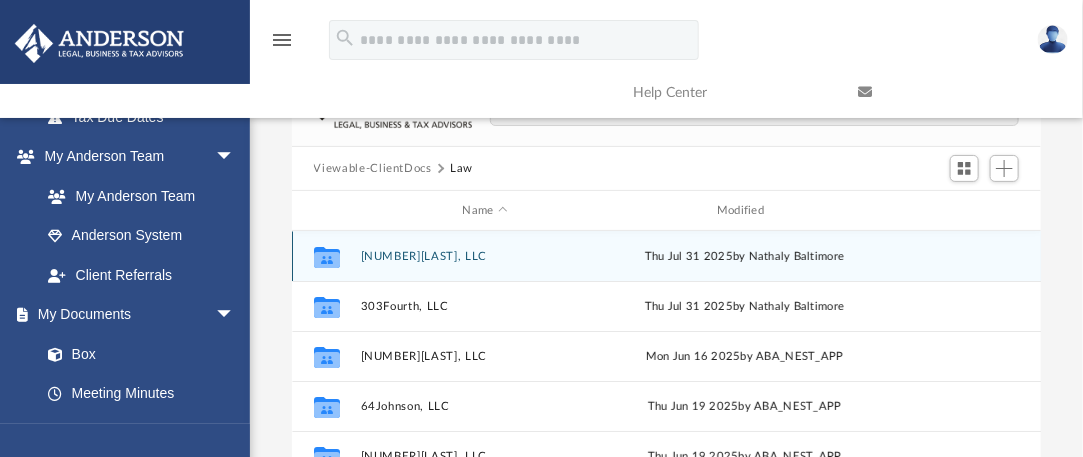 scroll, scrollTop: 36, scrollLeft: 0, axis: vertical 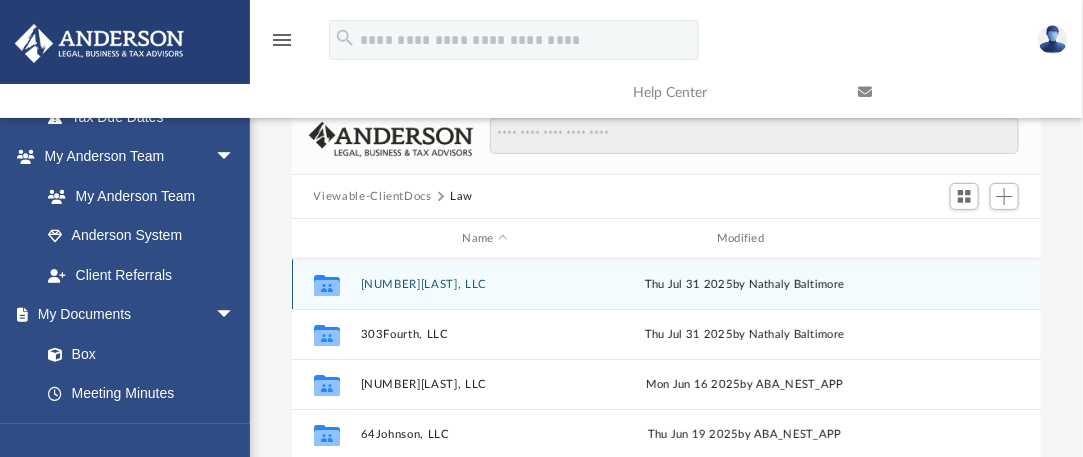click on "[NUMBER][LAST], LLC" at bounding box center (485, 284) 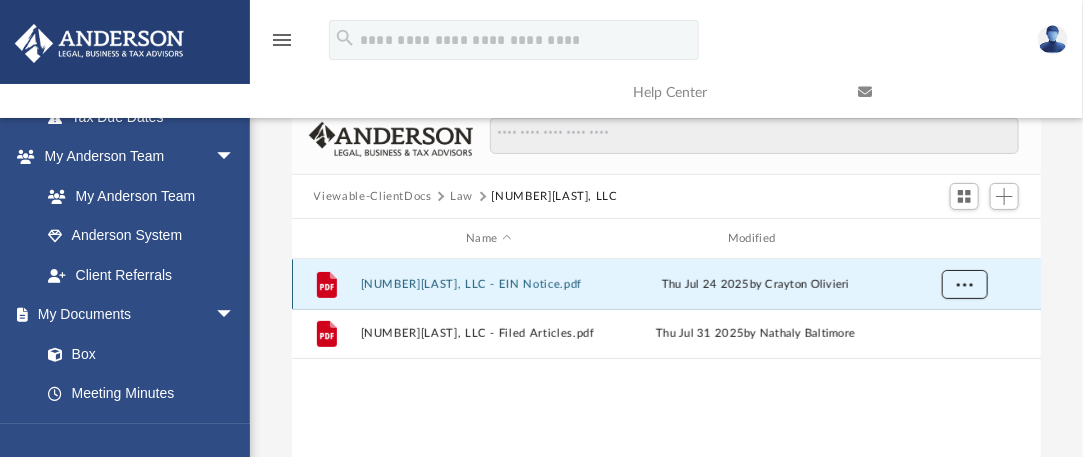 click at bounding box center (964, 285) 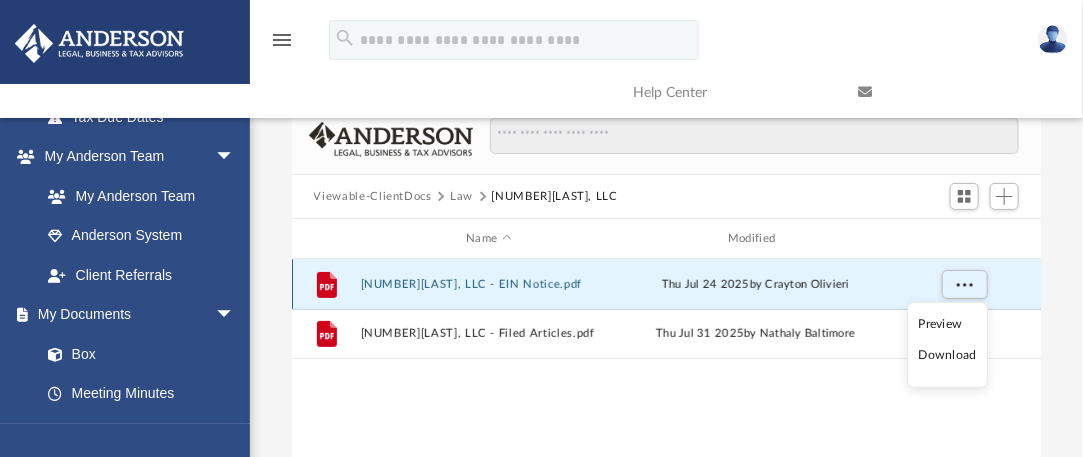 scroll, scrollTop: 136, scrollLeft: 0, axis: vertical 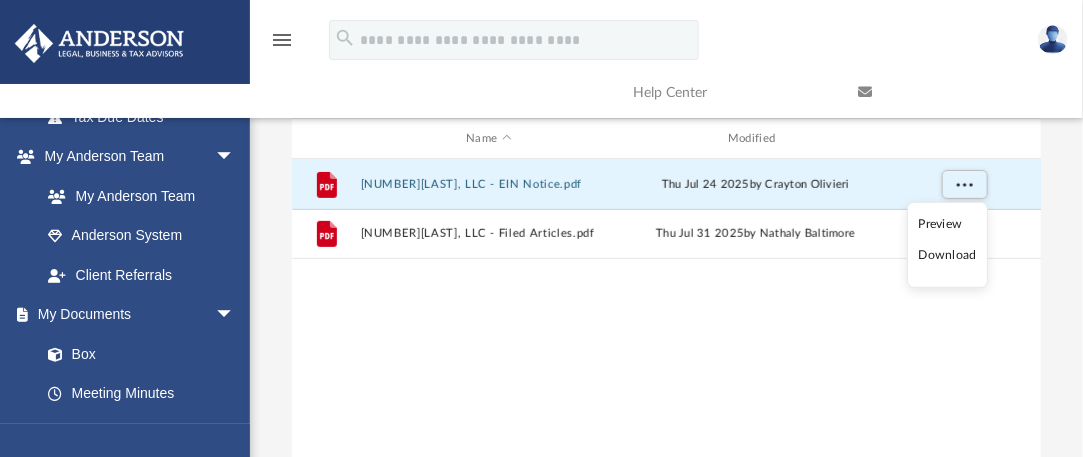 click on "Download" at bounding box center (948, 255) 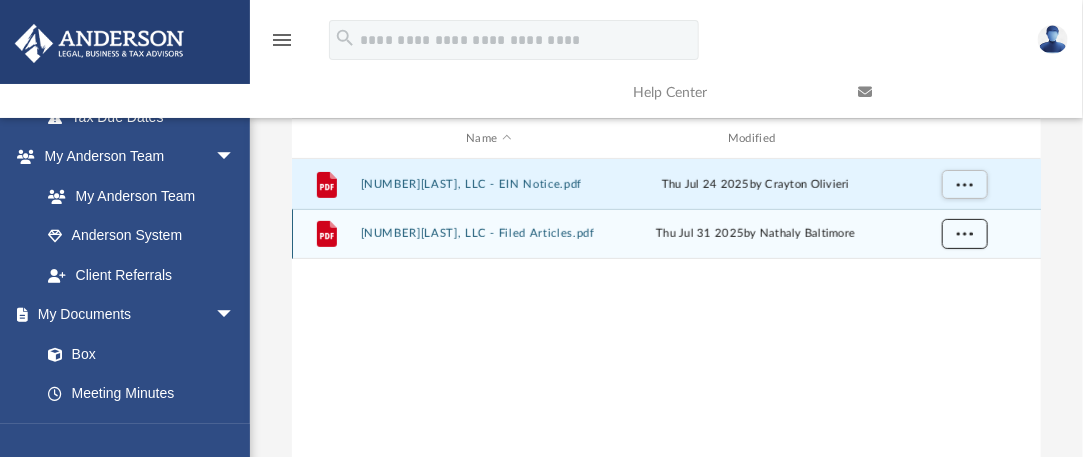 click at bounding box center (964, 234) 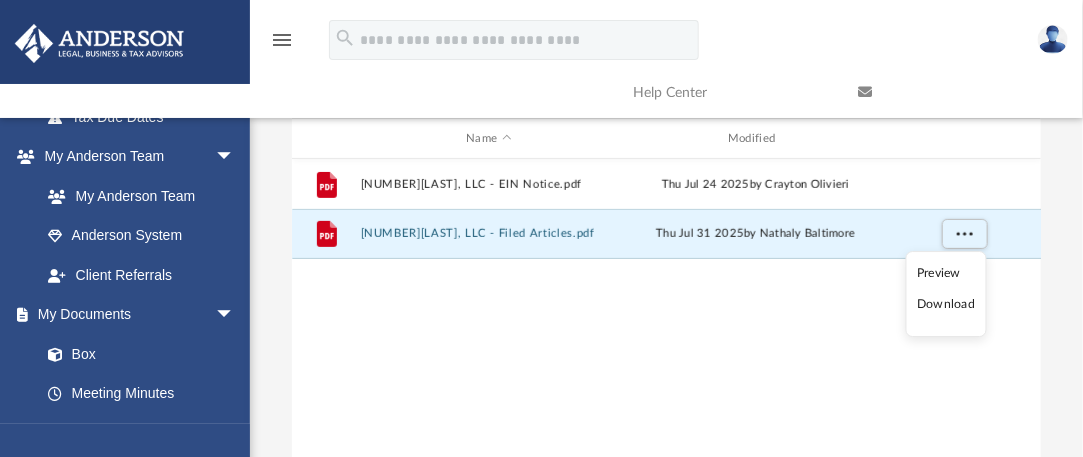 click on "Download" at bounding box center (946, 304) 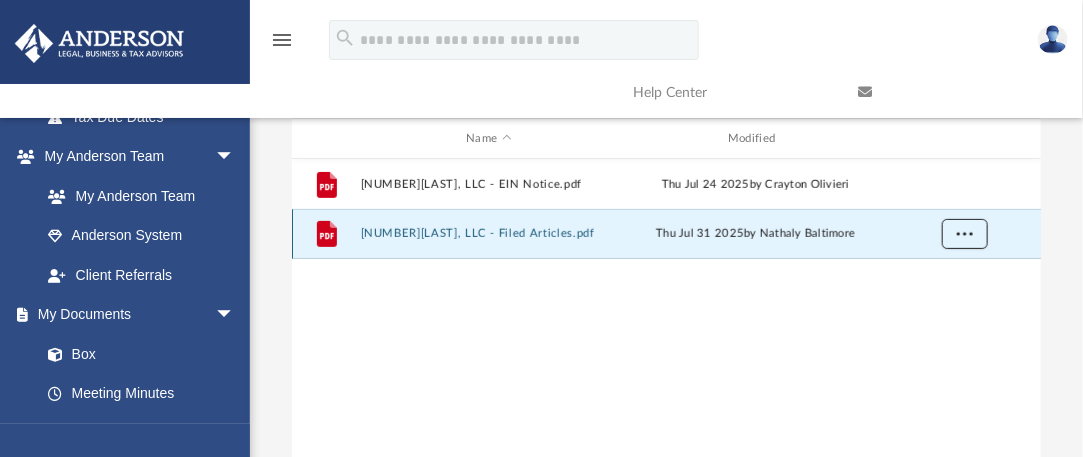 click at bounding box center [964, 233] 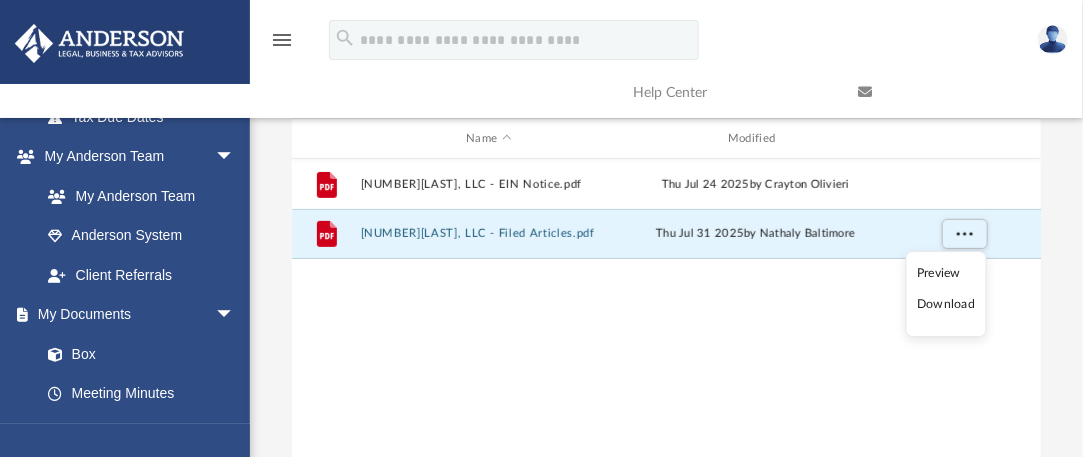 click on "Download" at bounding box center [946, 304] 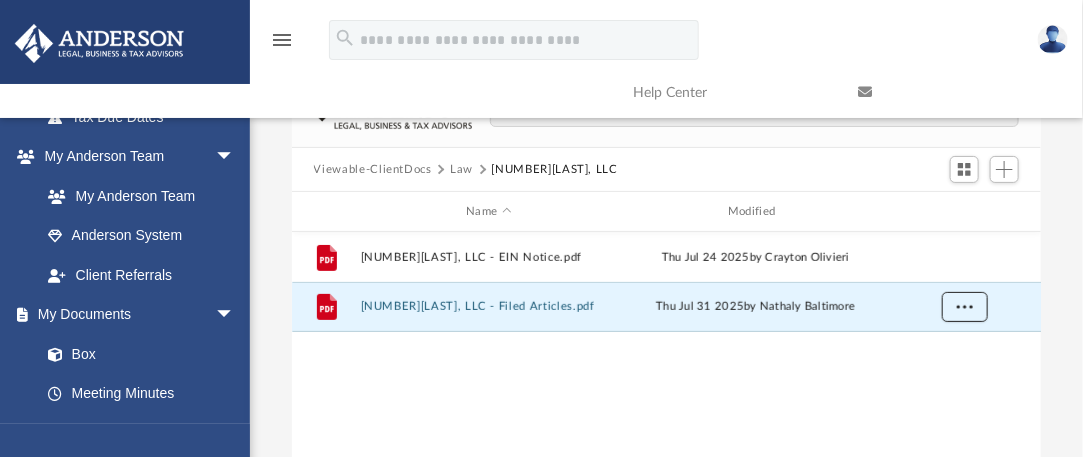 scroll, scrollTop: 0, scrollLeft: 0, axis: both 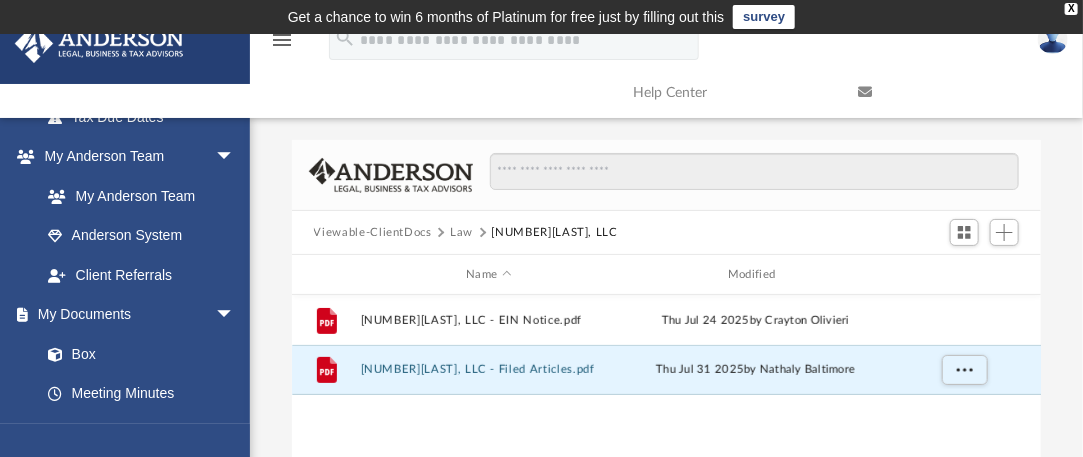 click on "Law" at bounding box center [461, 233] 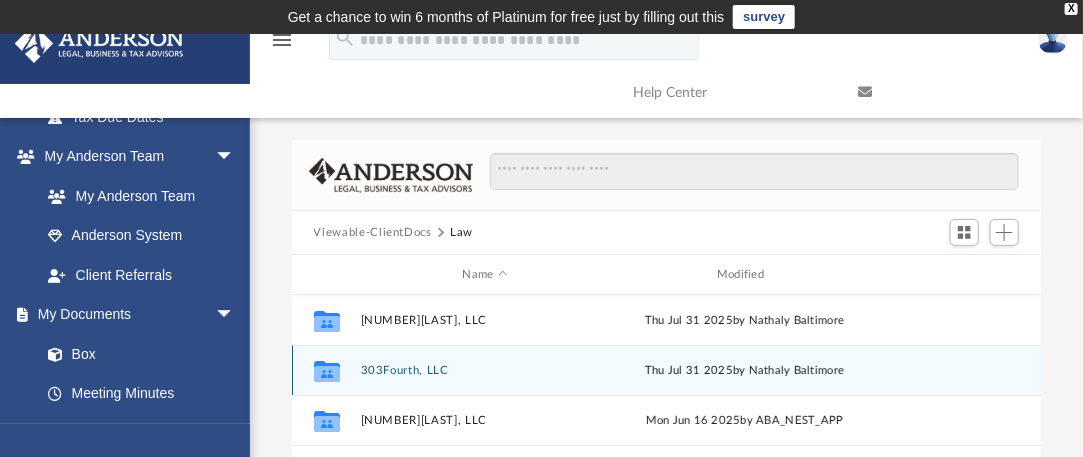 click on "303Fourth, LLC" at bounding box center (485, 370) 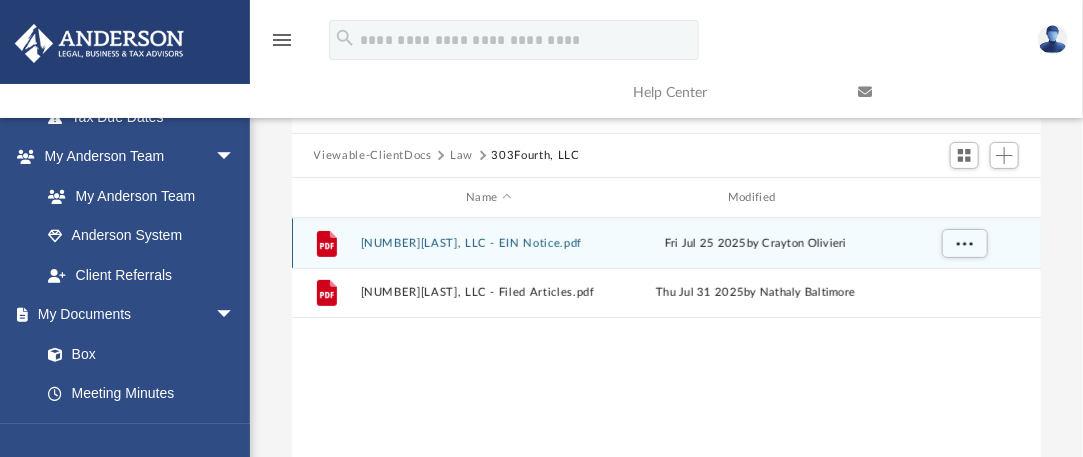 scroll, scrollTop: 100, scrollLeft: 0, axis: vertical 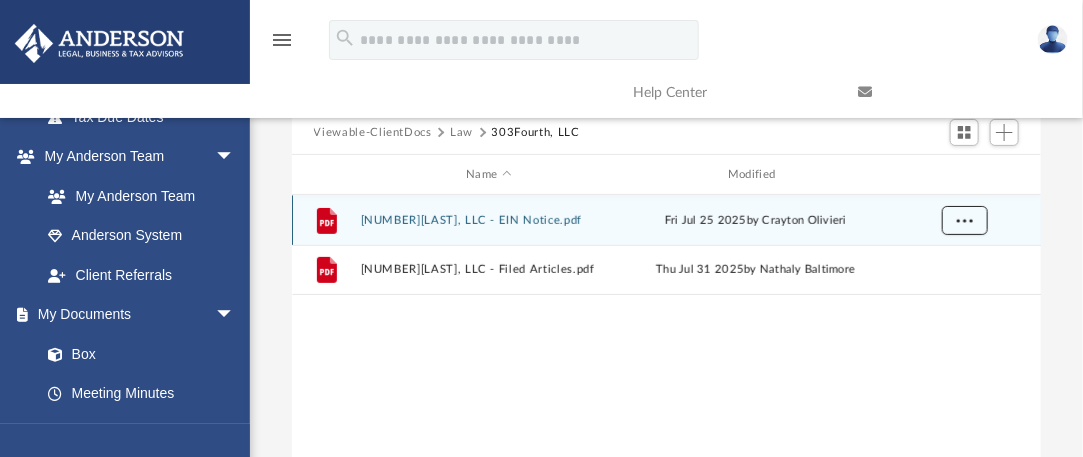 click at bounding box center [964, 221] 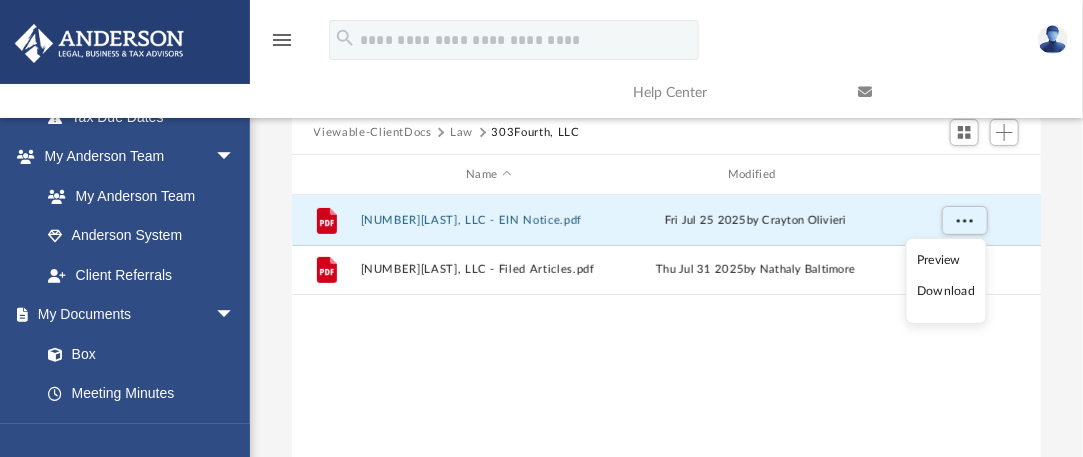 click on "Download" at bounding box center (946, 291) 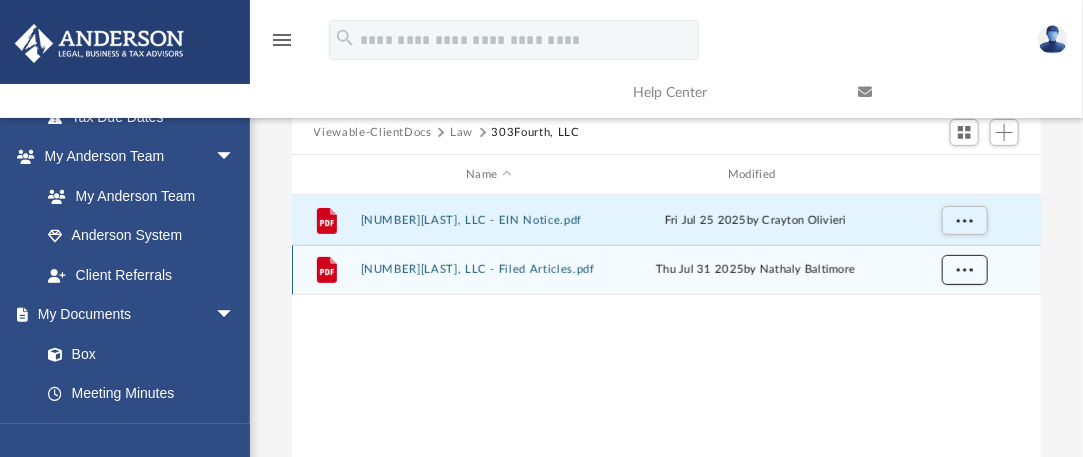 click at bounding box center [964, 269] 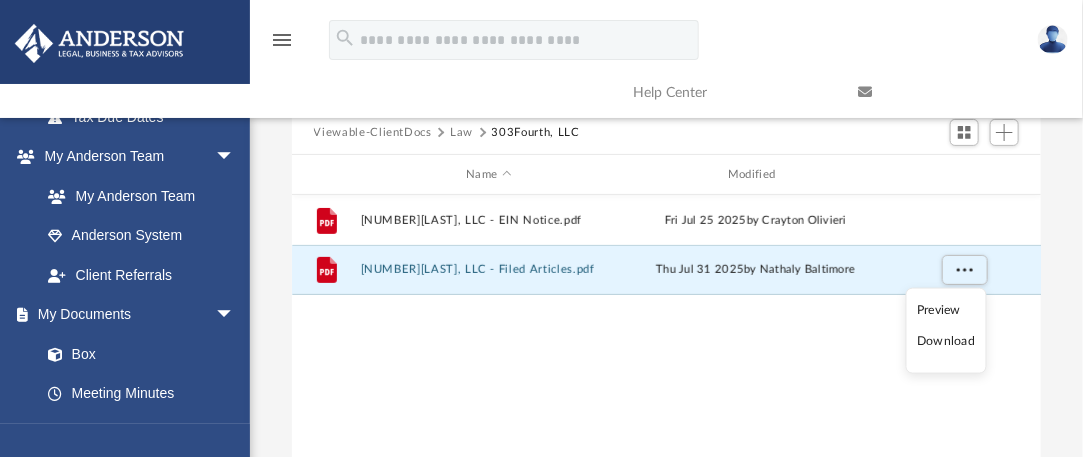 click on "Download" at bounding box center (946, 341) 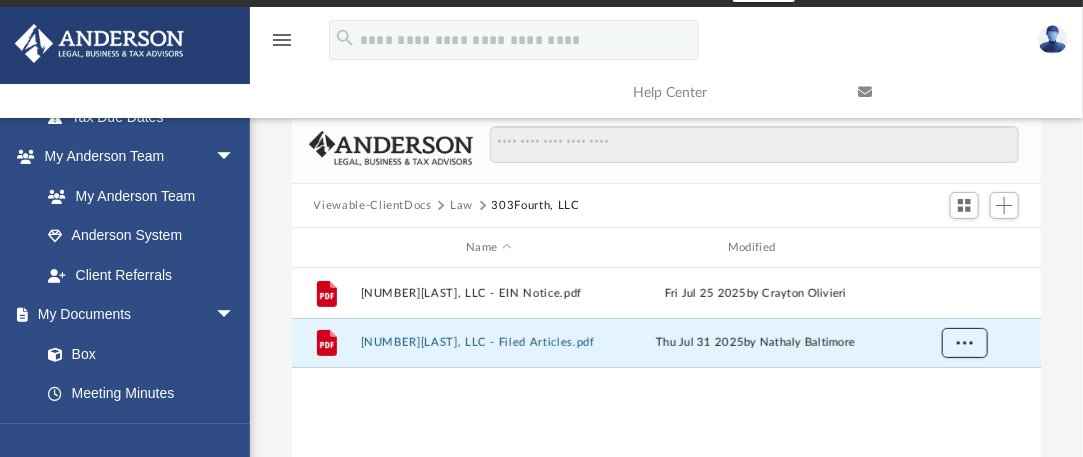 scroll, scrollTop: 0, scrollLeft: 0, axis: both 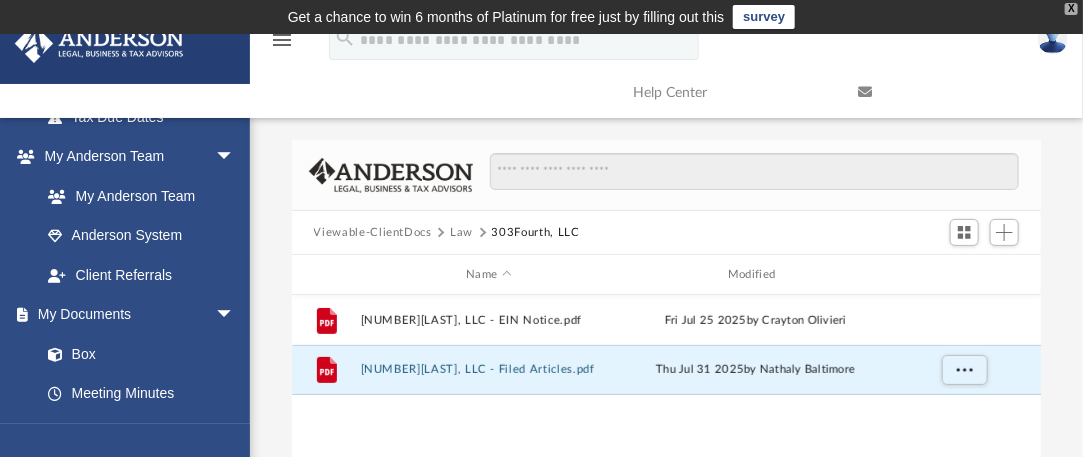 click on "X" at bounding box center (1071, 9) 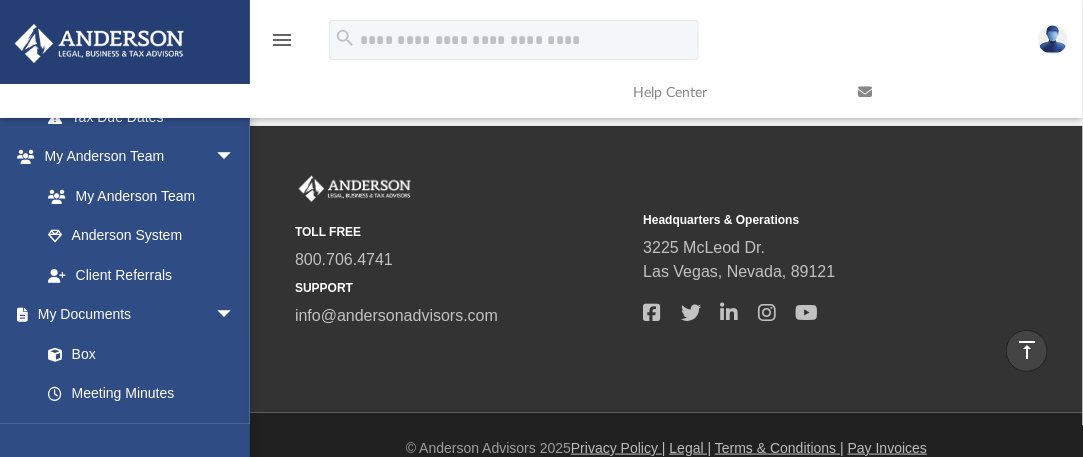 scroll, scrollTop: 618, scrollLeft: 0, axis: vertical 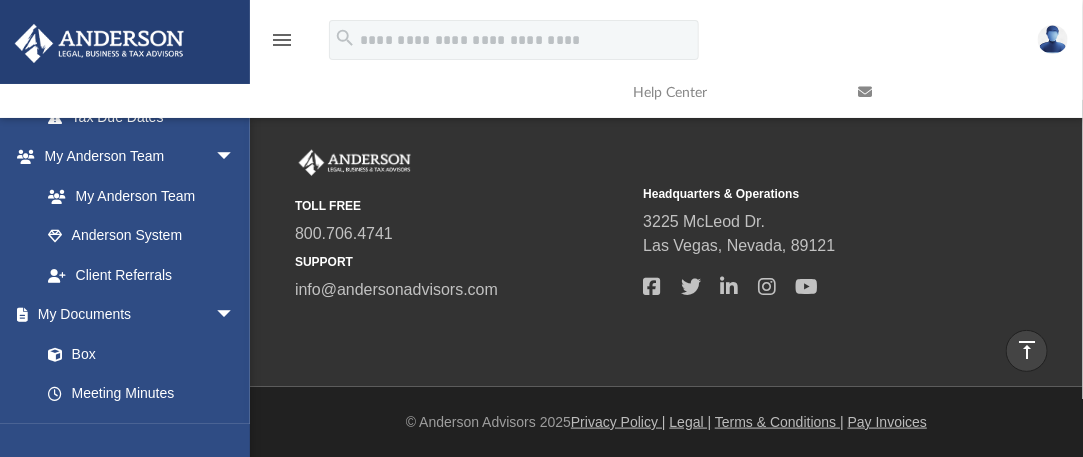 click at bounding box center (1053, 39) 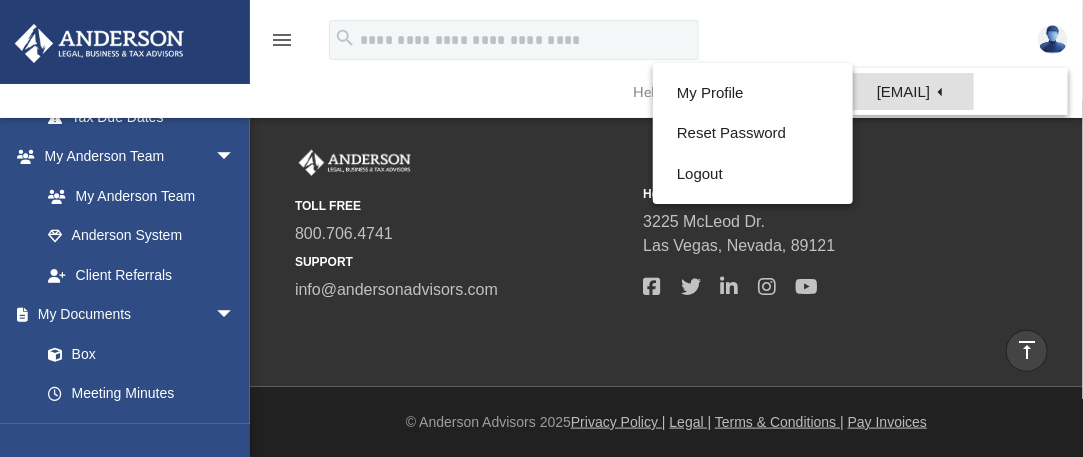 click on "[EMAIL]" at bounding box center (913, 91) 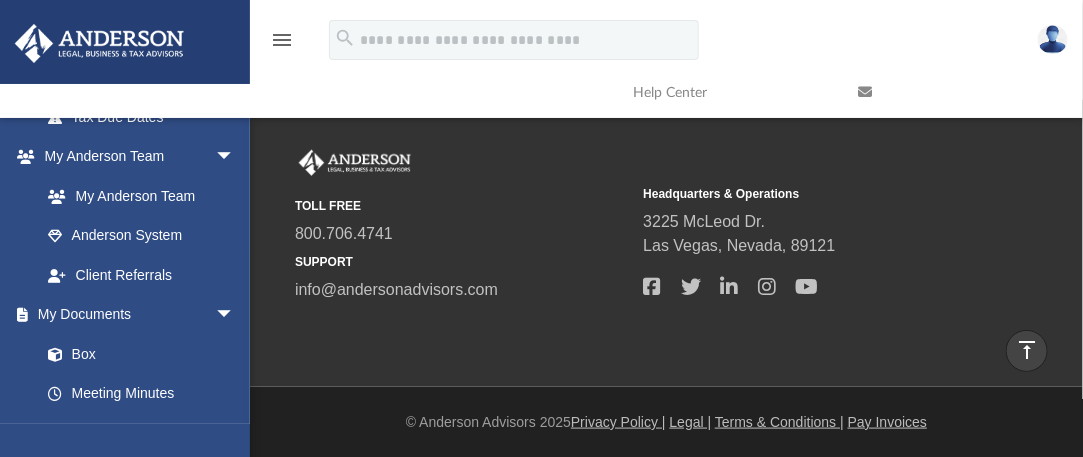 click at bounding box center (1053, 39) 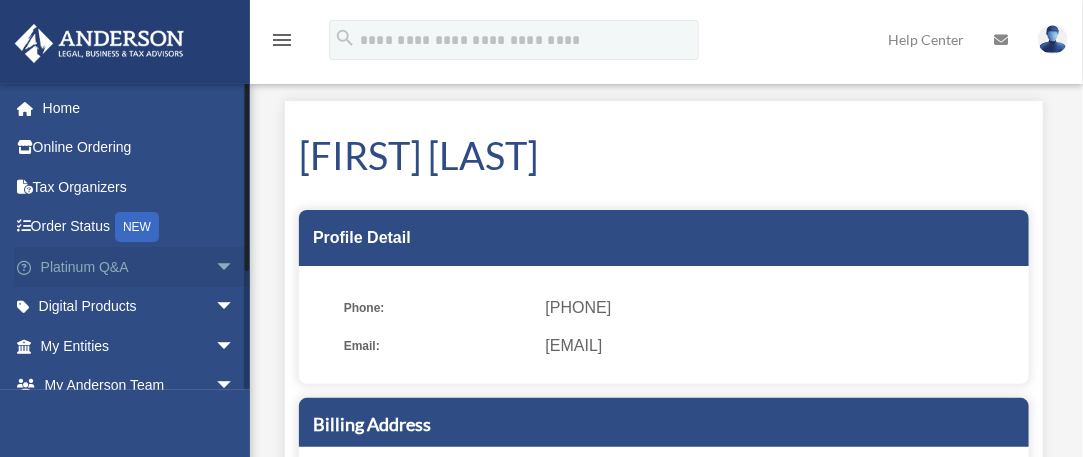 scroll, scrollTop: 0, scrollLeft: 0, axis: both 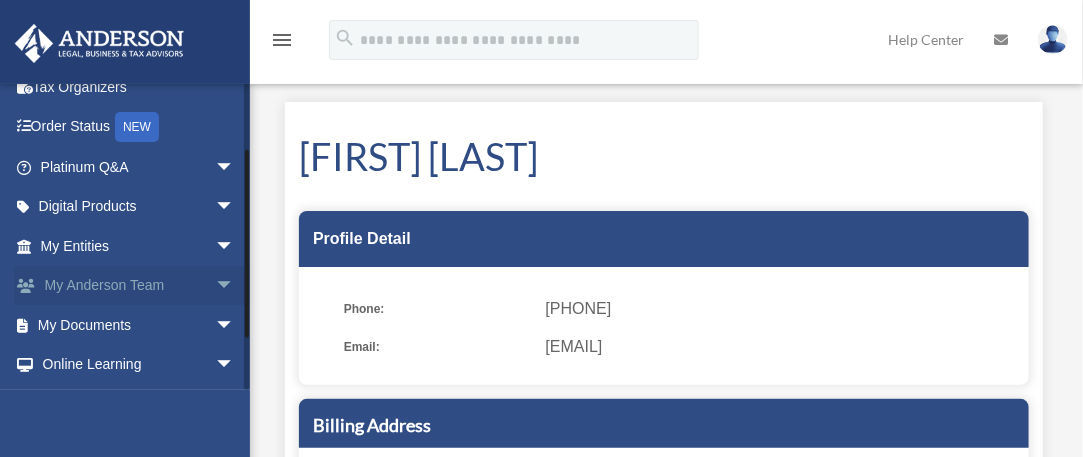 click on "arrow_drop_down" at bounding box center (235, 286) 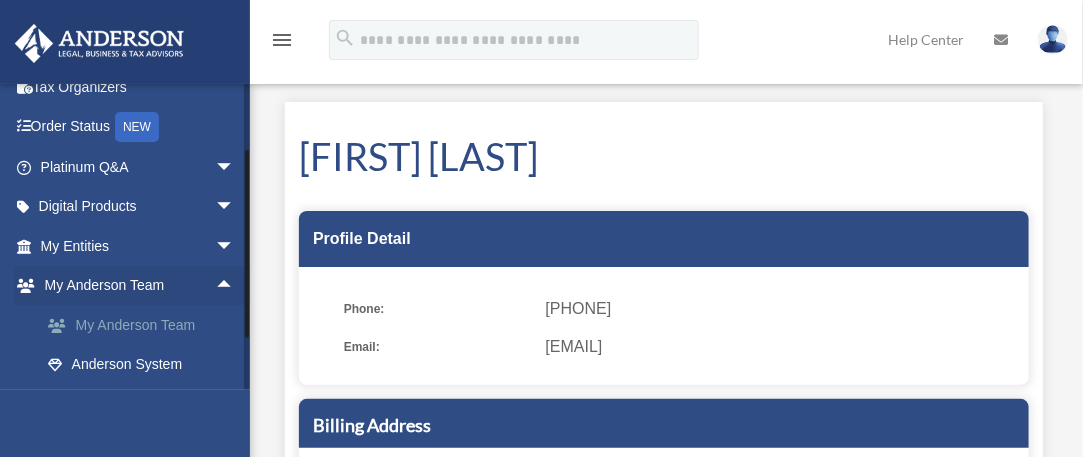 click on "My Anderson Team" at bounding box center [146, 325] 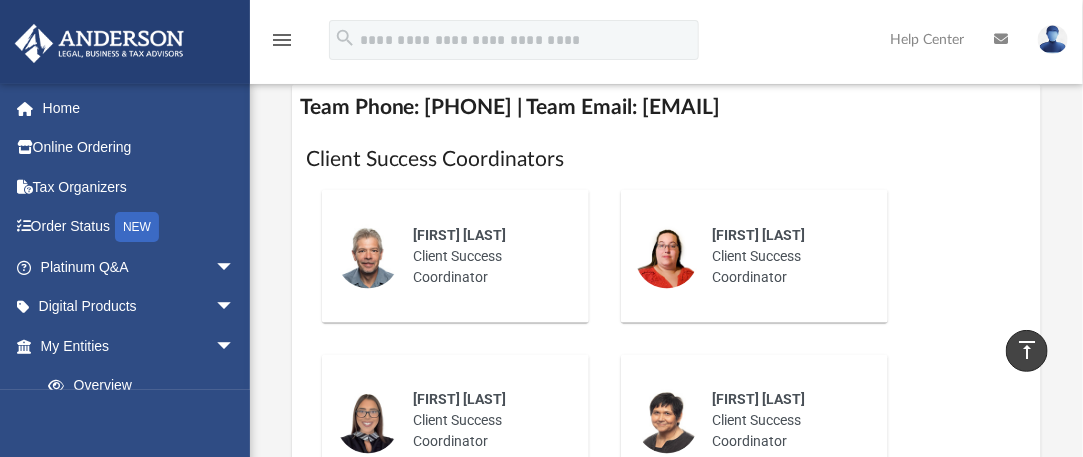 scroll, scrollTop: 642, scrollLeft: 0, axis: vertical 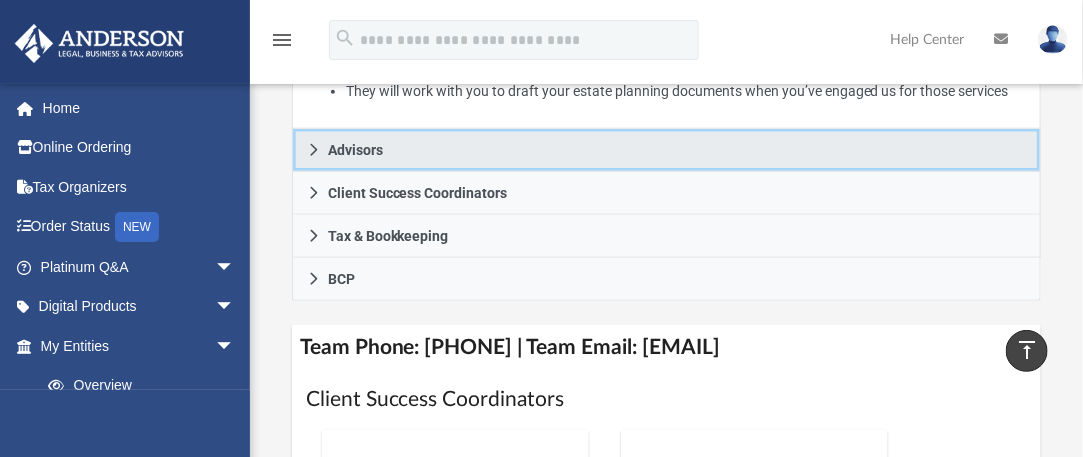 click 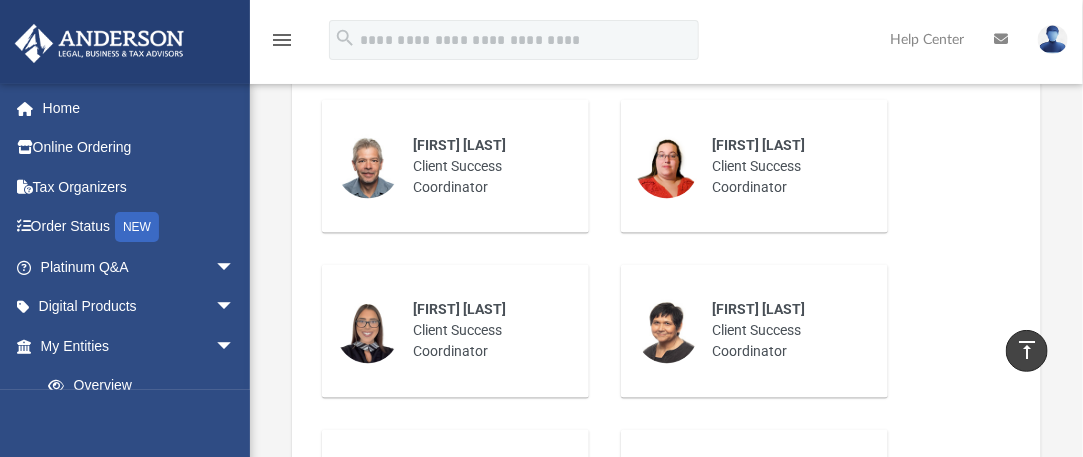 scroll, scrollTop: 1042, scrollLeft: 0, axis: vertical 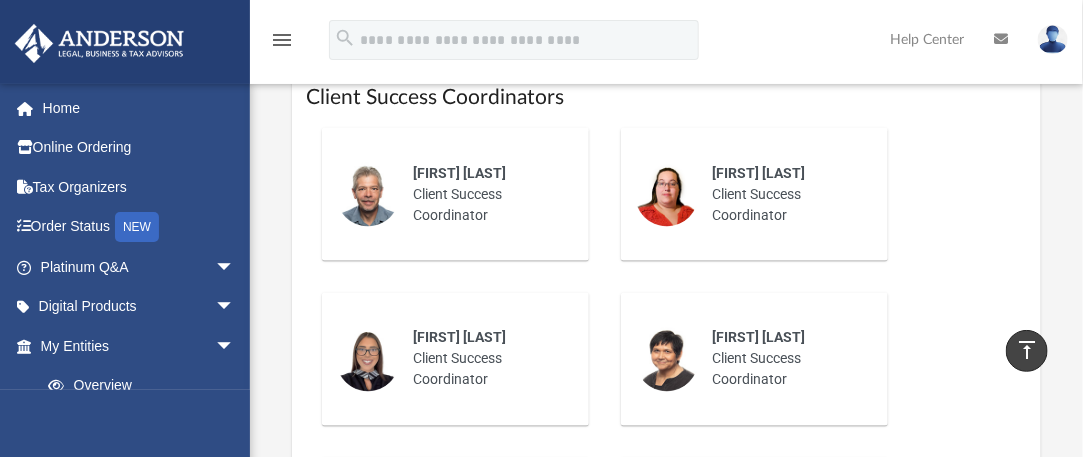 drag, startPoint x: 790, startPoint y: 241, endPoint x: 707, endPoint y: 204, distance: 90.873535 